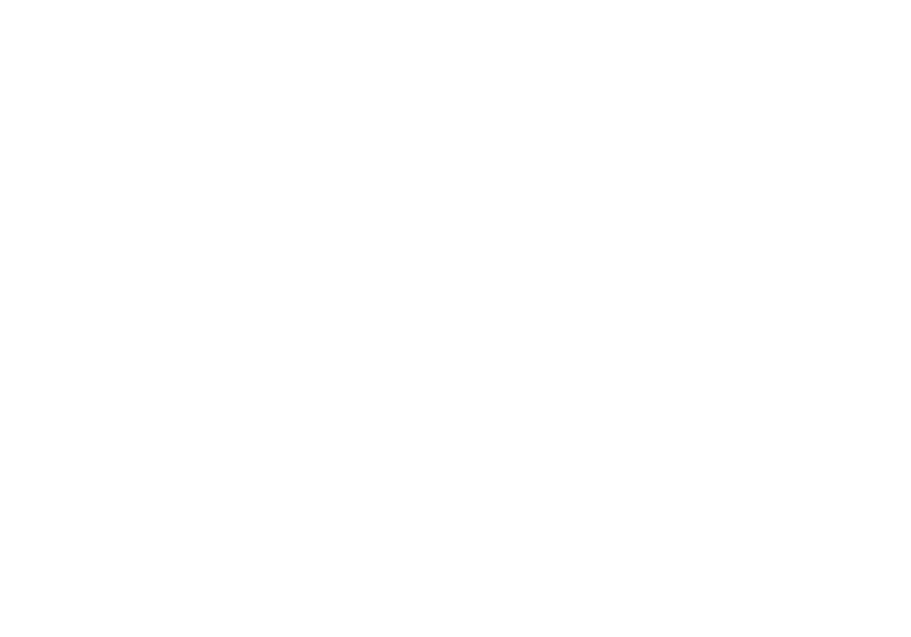 scroll, scrollTop: 0, scrollLeft: 0, axis: both 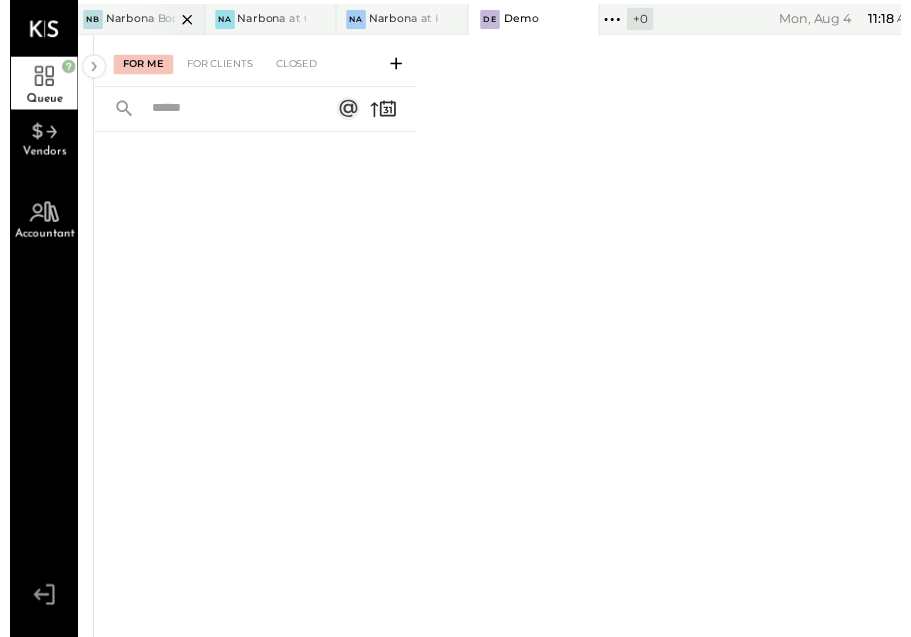 click on "Narbona Boca Ratōn" at bounding box center (133, 20) 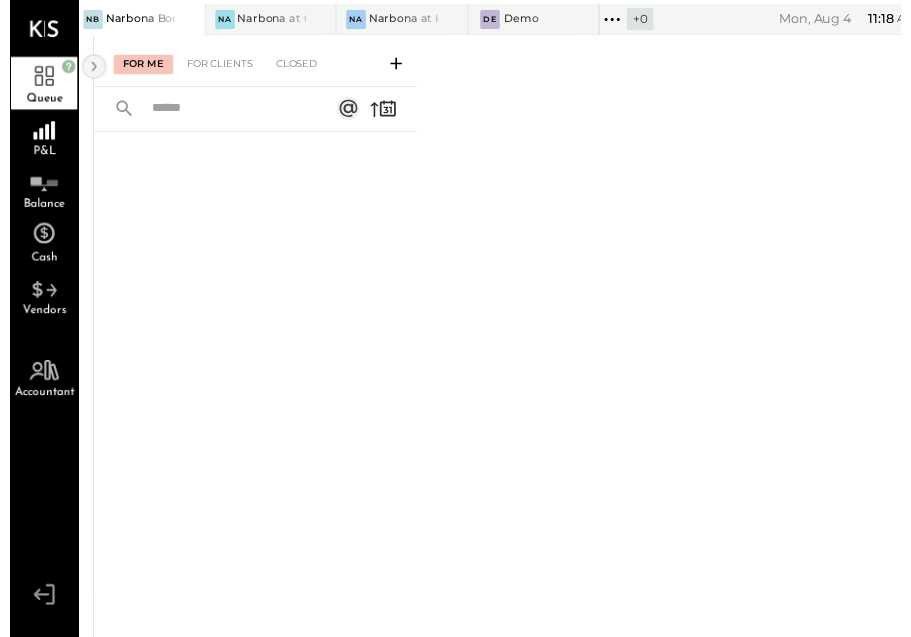 click 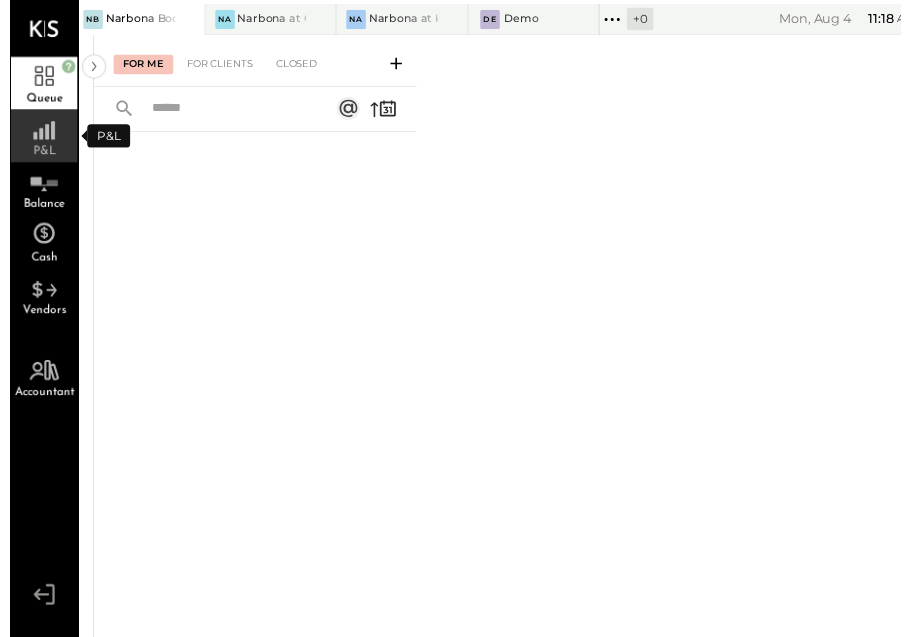 click on "P&L" at bounding box center (35, 155) 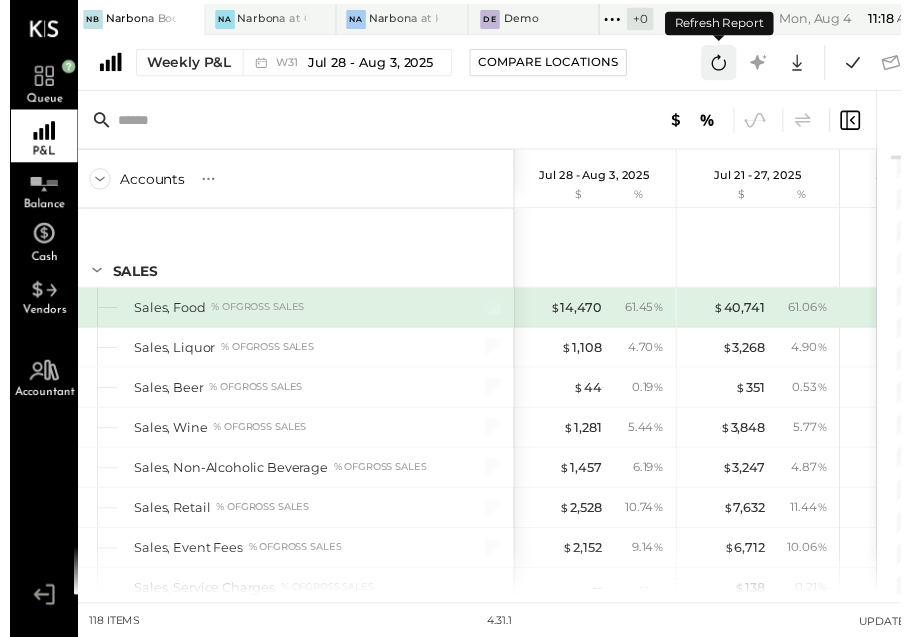 click 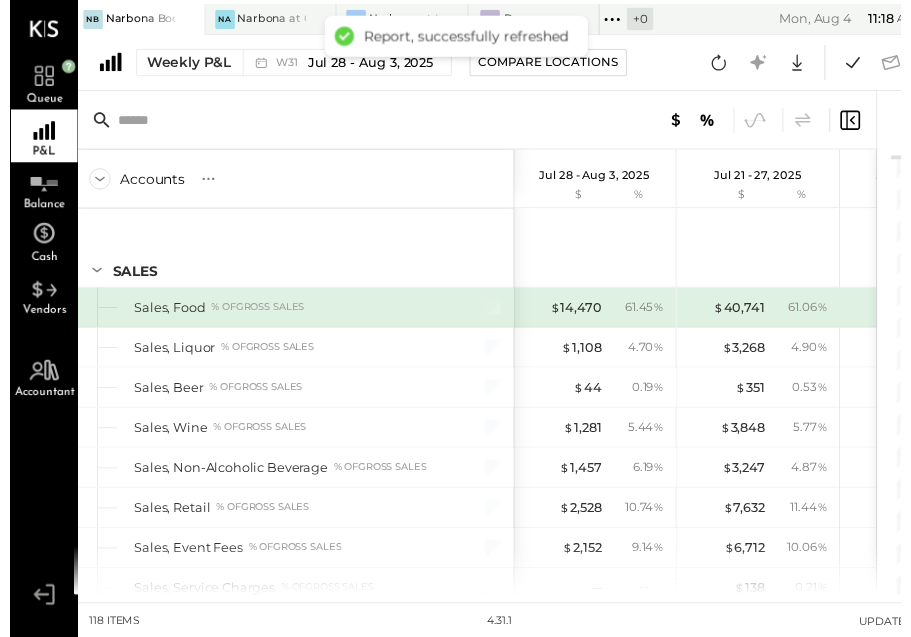 scroll, scrollTop: 0, scrollLeft: 84, axis: horizontal 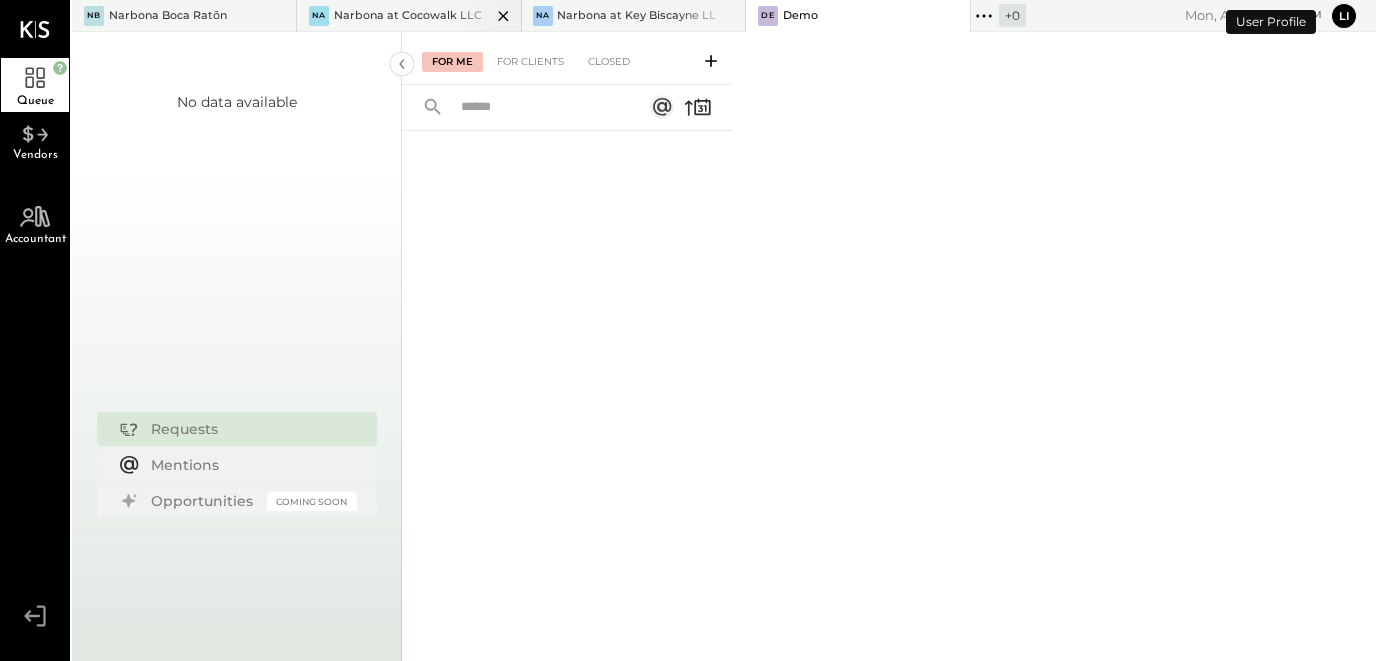 click on "Narbona at Cocowalk LLC" at bounding box center (408, 16) 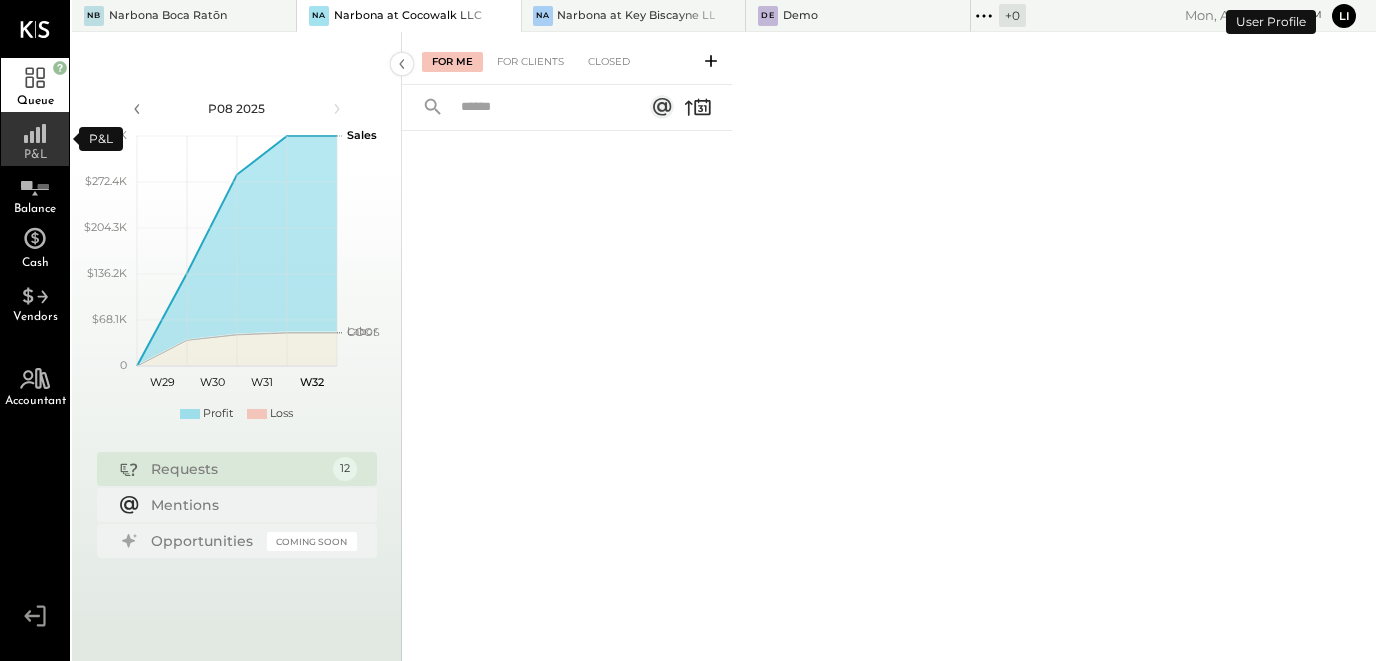 click 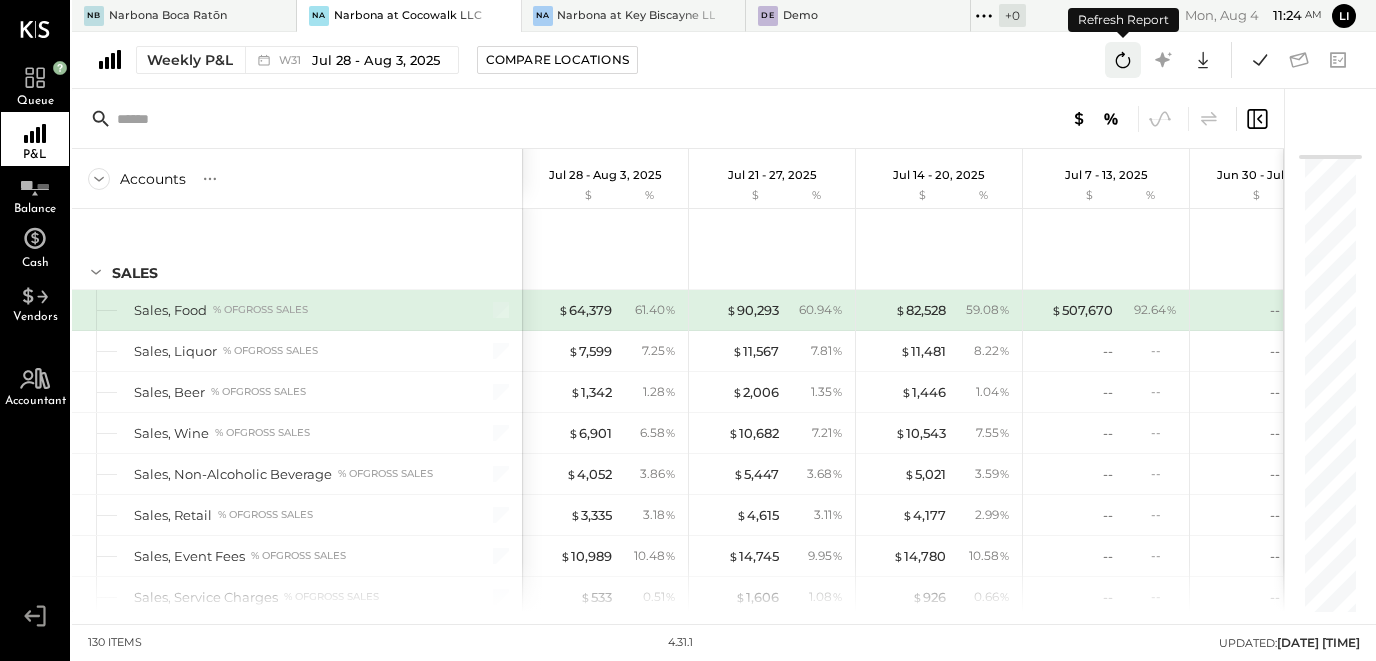 click 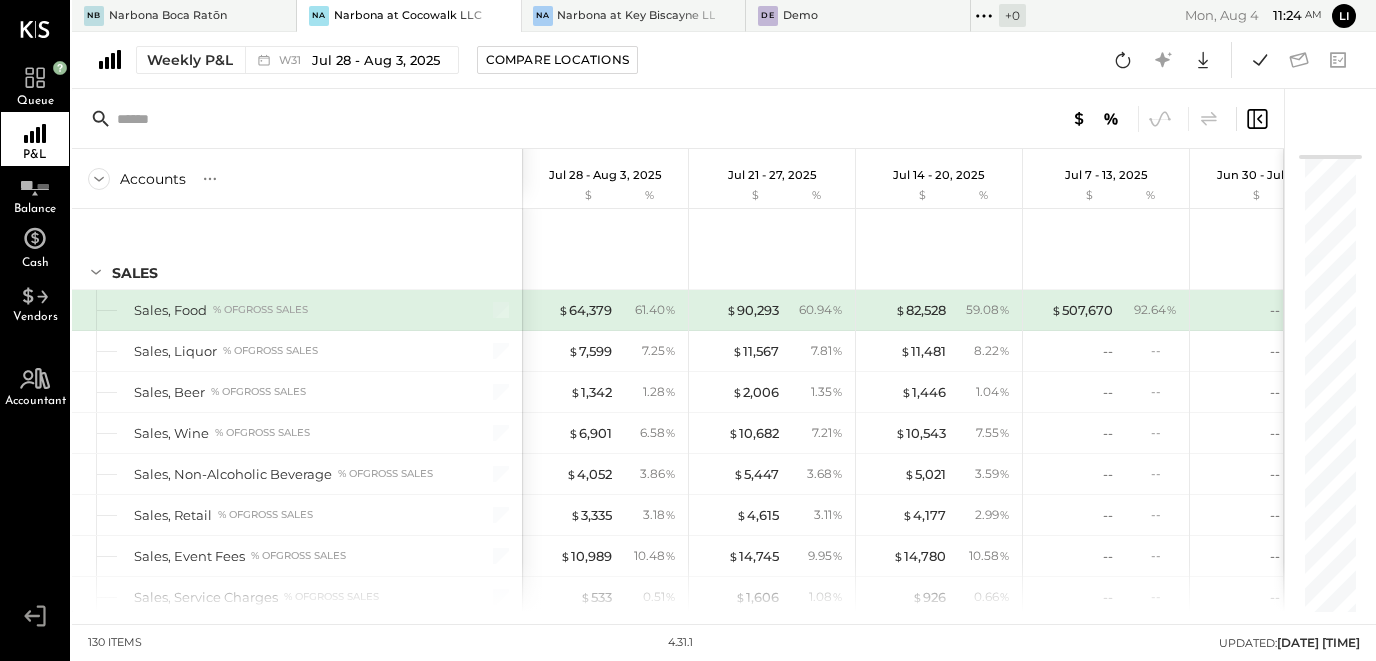 click on "Weekly P&L   W31 Jul 28 - Aug 3, 2025 Compare Locations Google Sheets Excel" at bounding box center (724, 60) 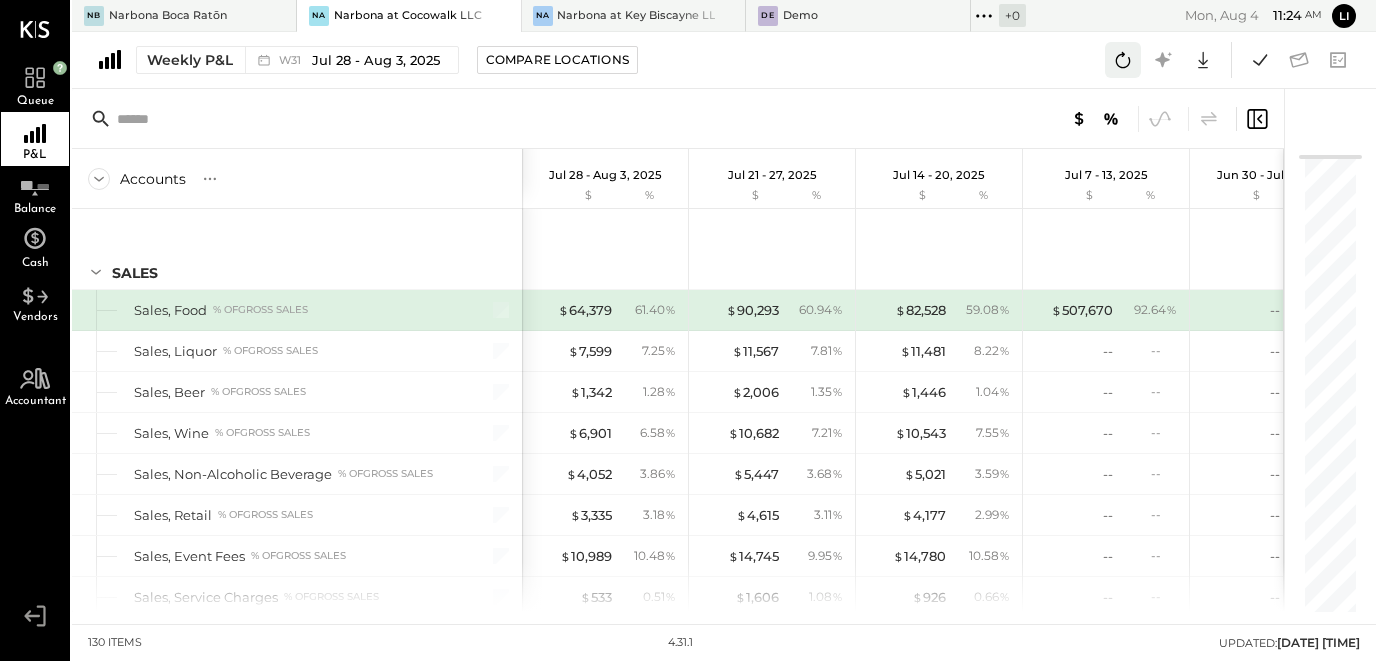 click 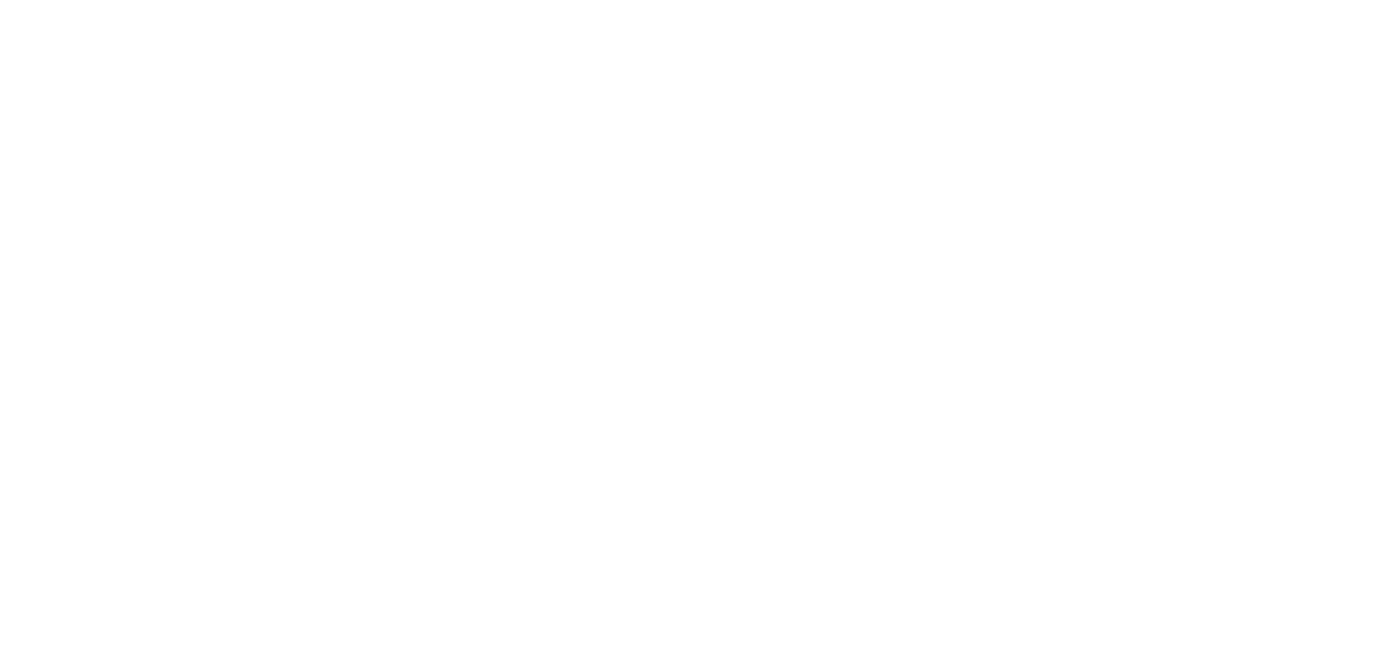 scroll, scrollTop: 0, scrollLeft: 0, axis: both 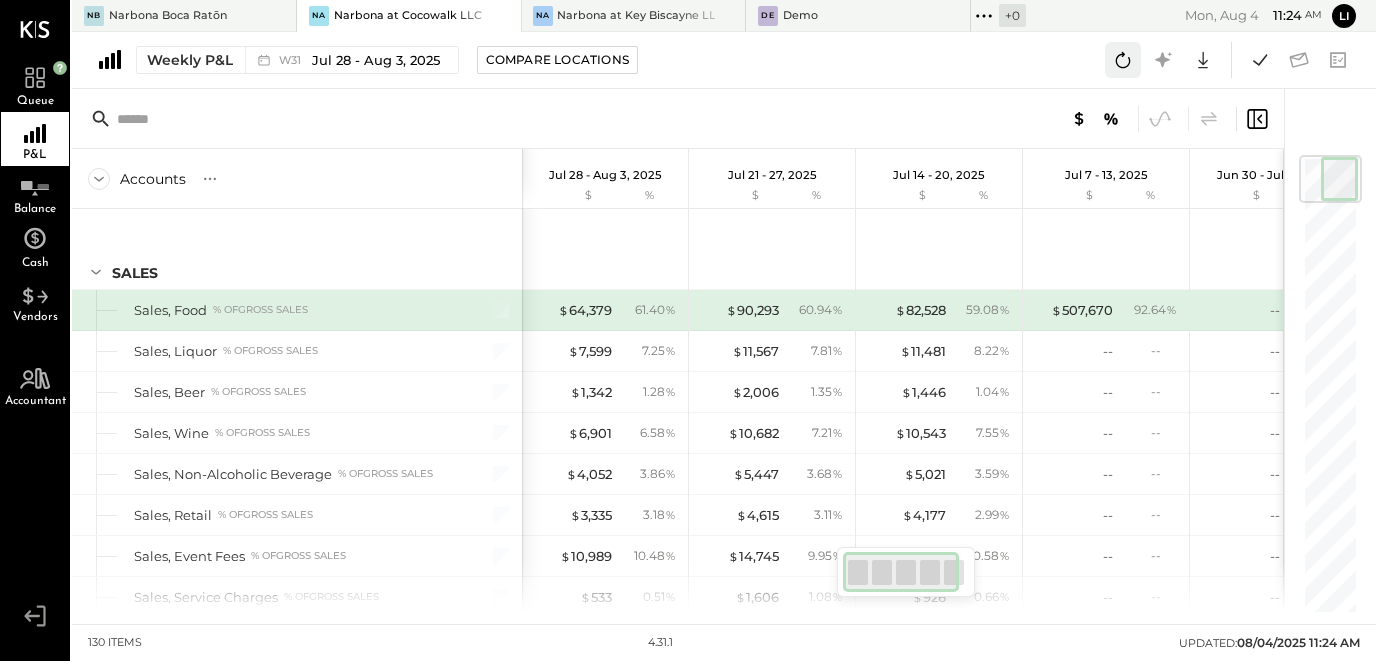 click 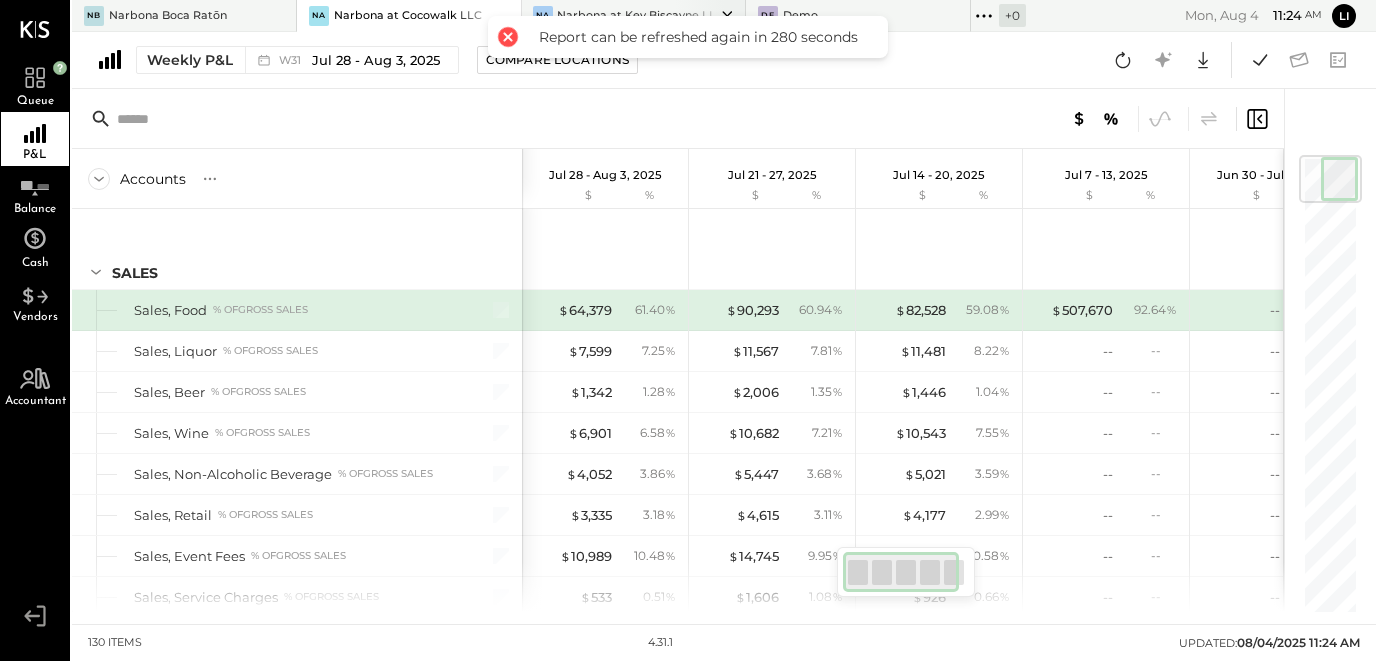 click on "Na Narbona at Key Biscayne LLC" at bounding box center (634, 16) 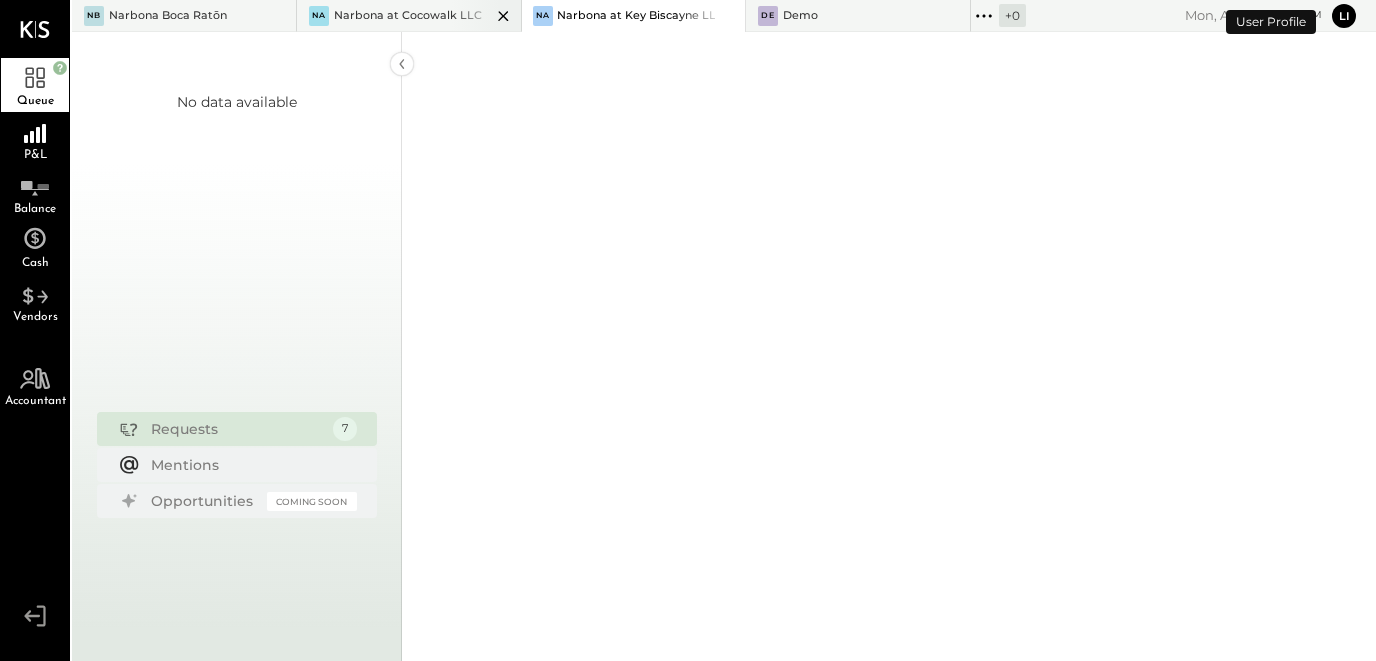 click on "Narbona at Cocowalk LLC" at bounding box center [408, 16] 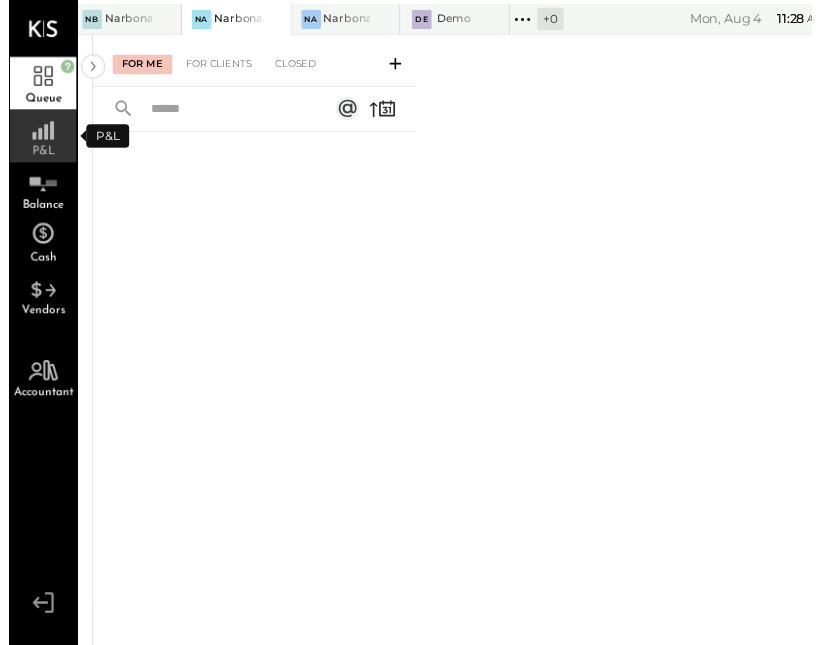 click 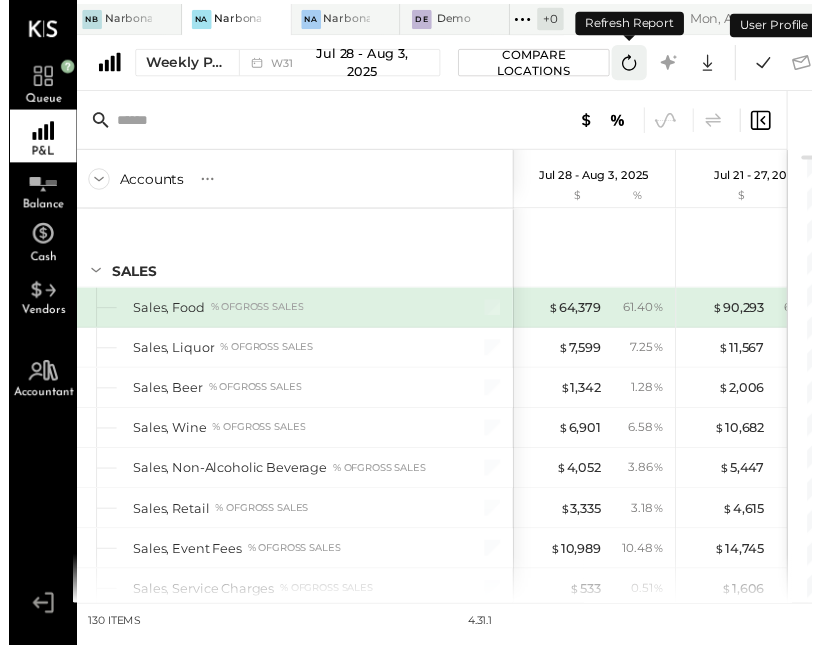 click 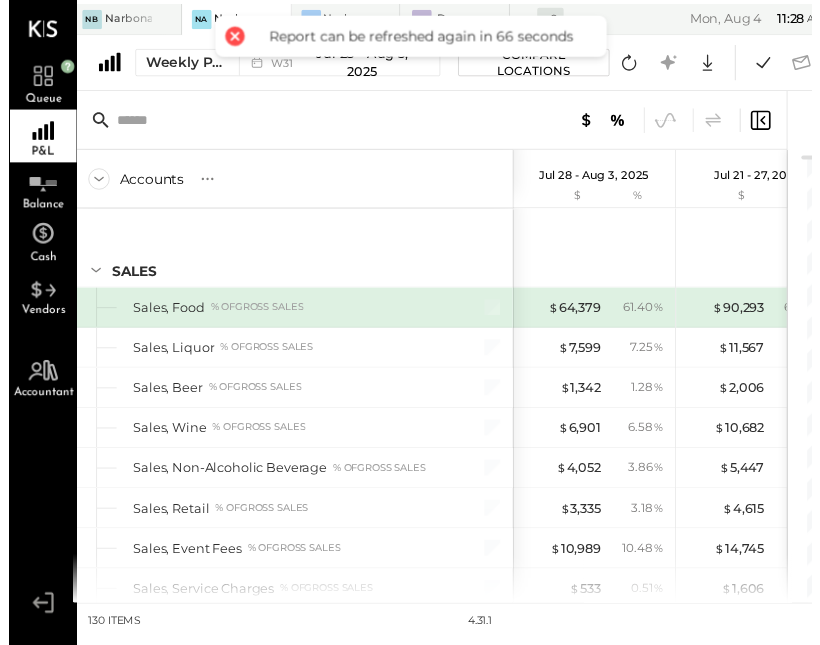 click on "Report can be refreshed again in 66 seconds" at bounding box center (411, 37) 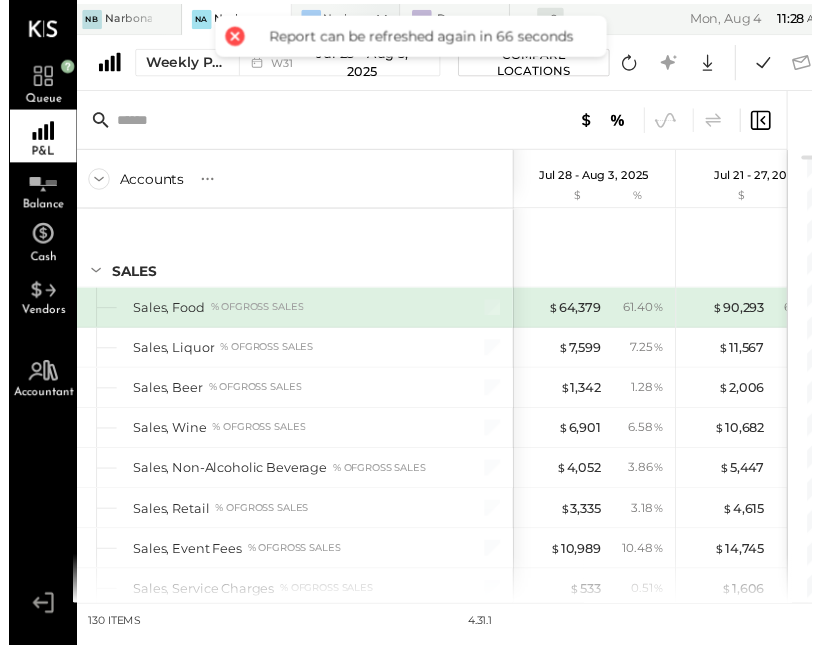 click on "Narbona at Key Biscayne LLC" at bounding box center [346, 20] 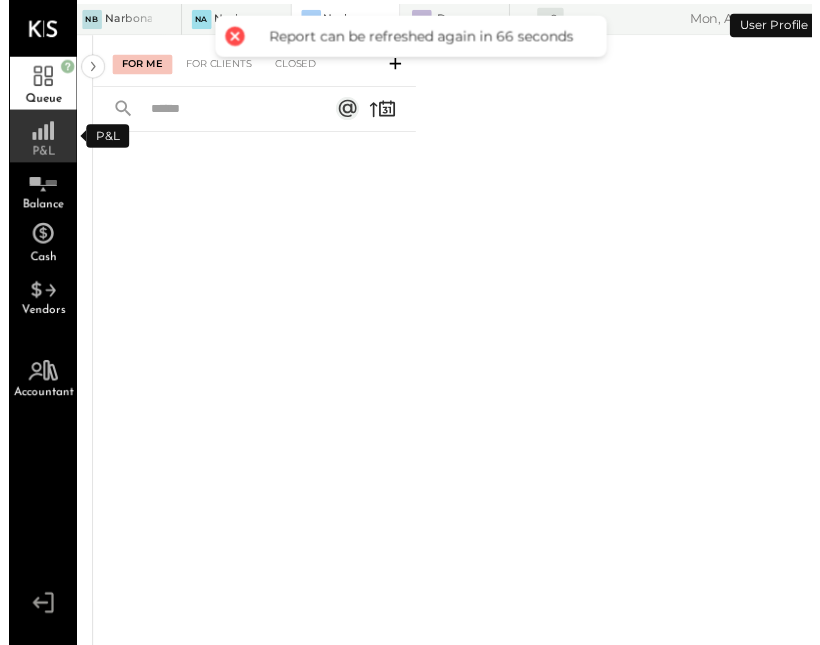 click 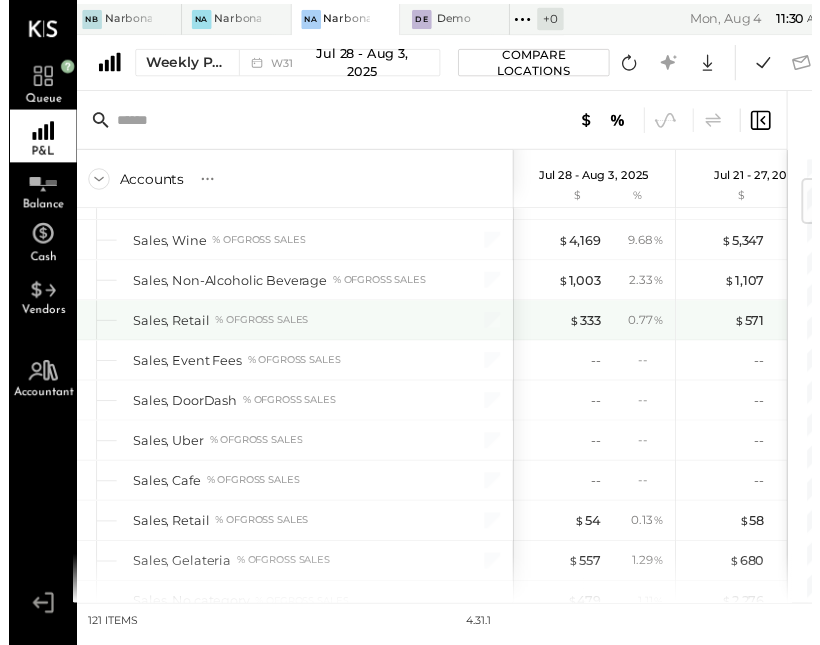 scroll, scrollTop: 216, scrollLeft: 0, axis: vertical 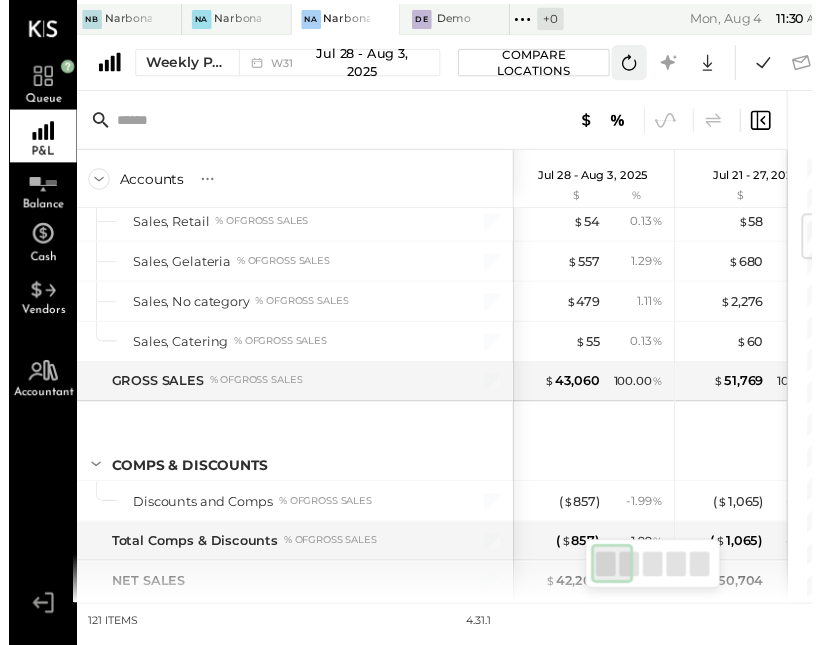 click 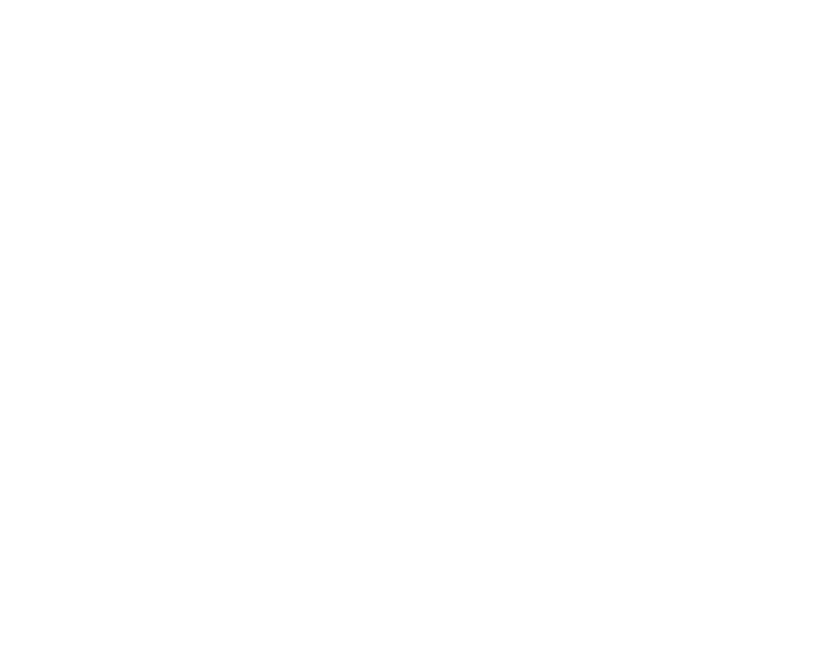 scroll, scrollTop: 0, scrollLeft: 0, axis: both 